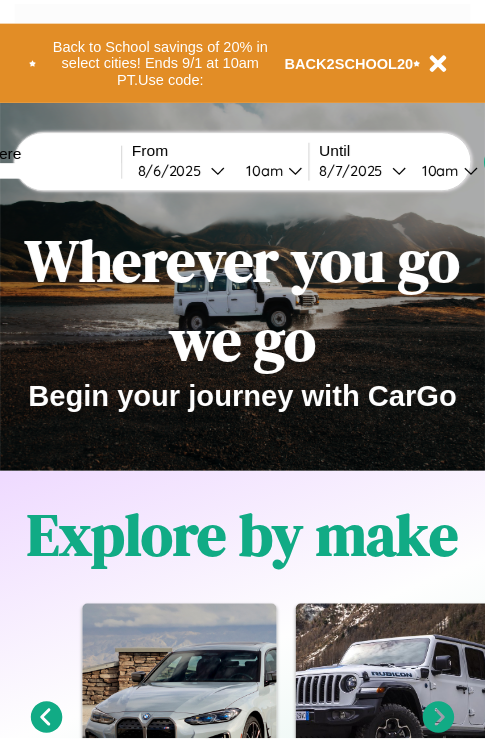 scroll, scrollTop: 0, scrollLeft: 0, axis: both 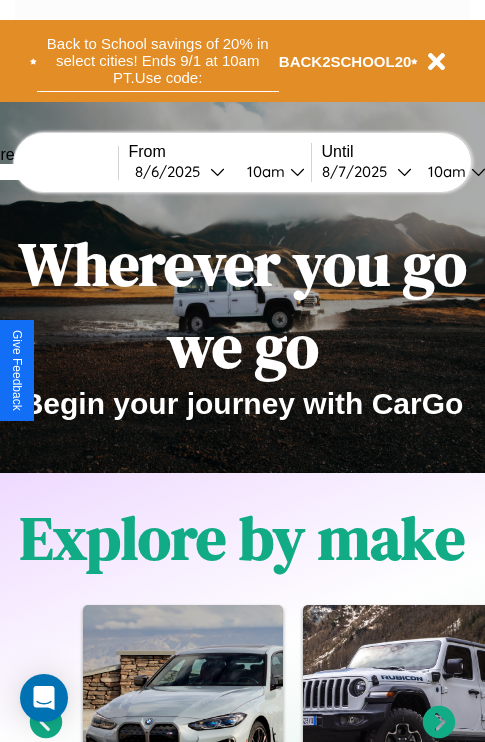click on "Back to School savings of 20% in select cities! Ends 9/1 at 10am PT.  Use code:" at bounding box center (158, 61) 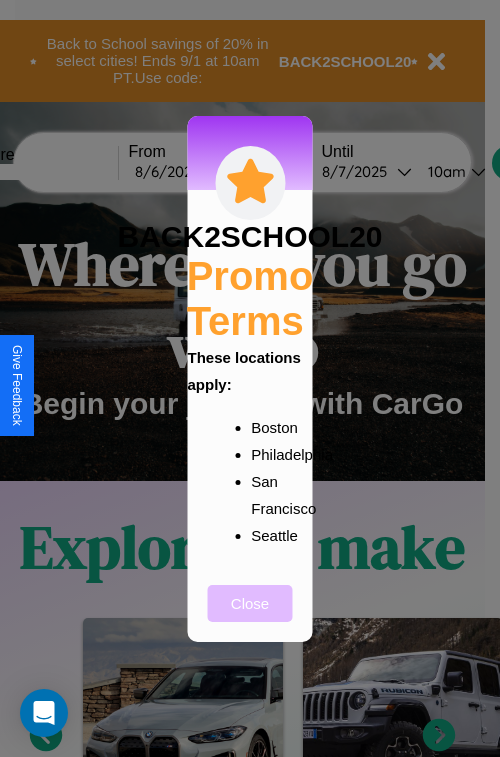 click on "Close" at bounding box center [250, 603] 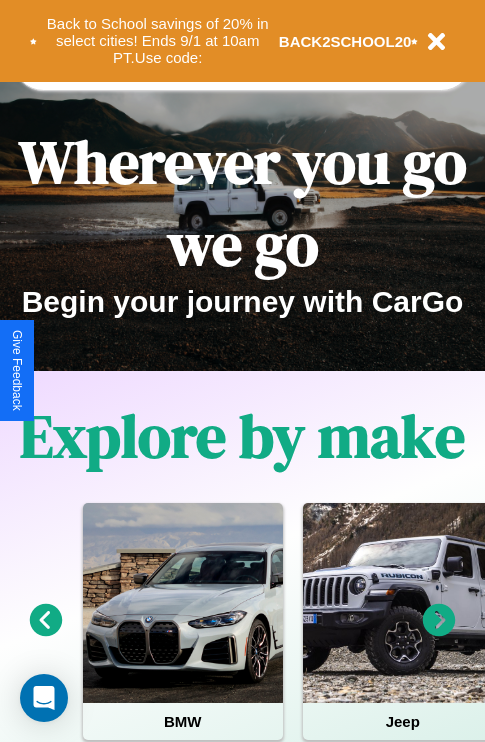 scroll, scrollTop: 308, scrollLeft: 0, axis: vertical 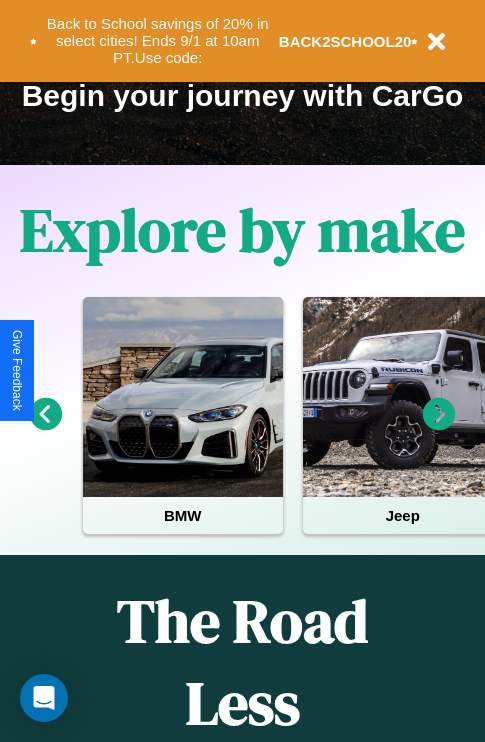 click 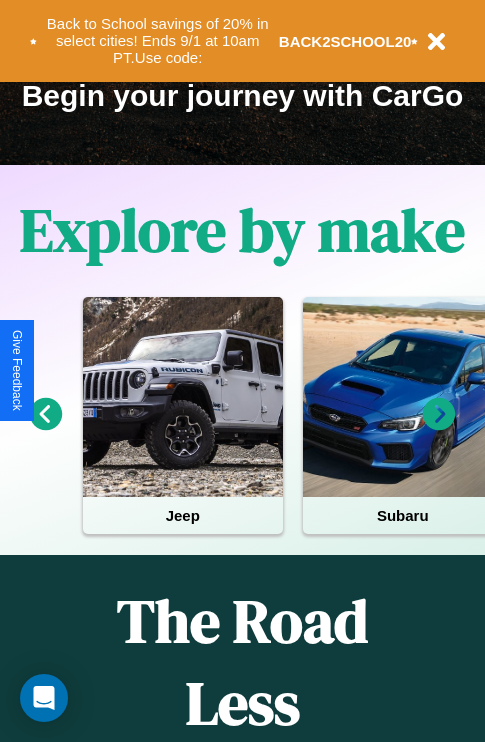 click 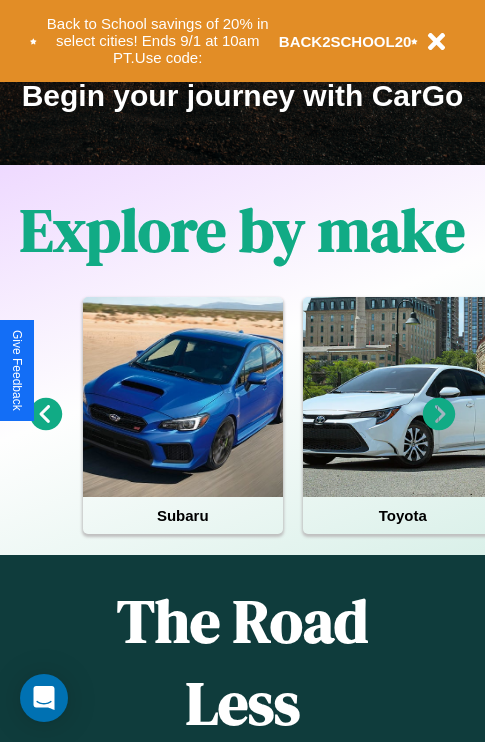 click 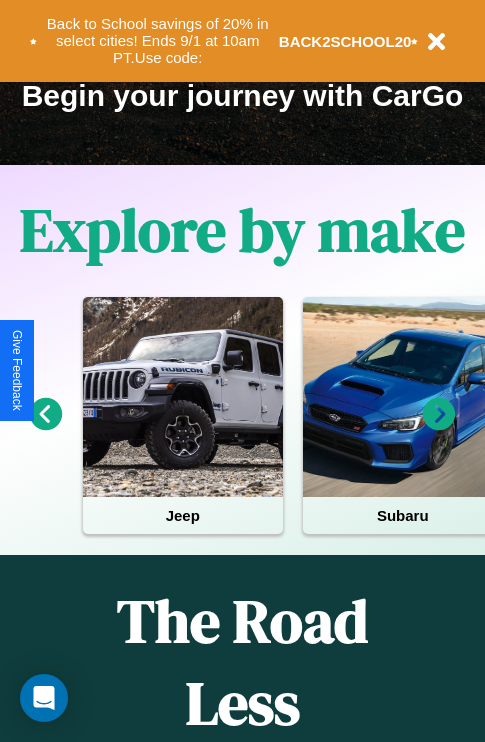 click 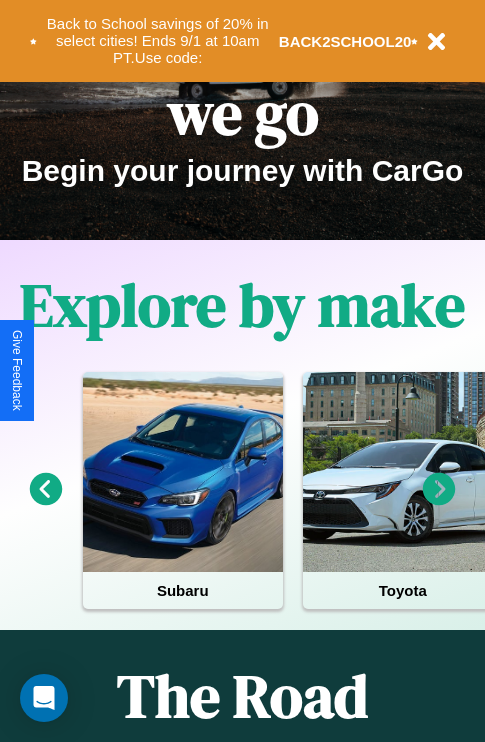 scroll, scrollTop: 0, scrollLeft: 0, axis: both 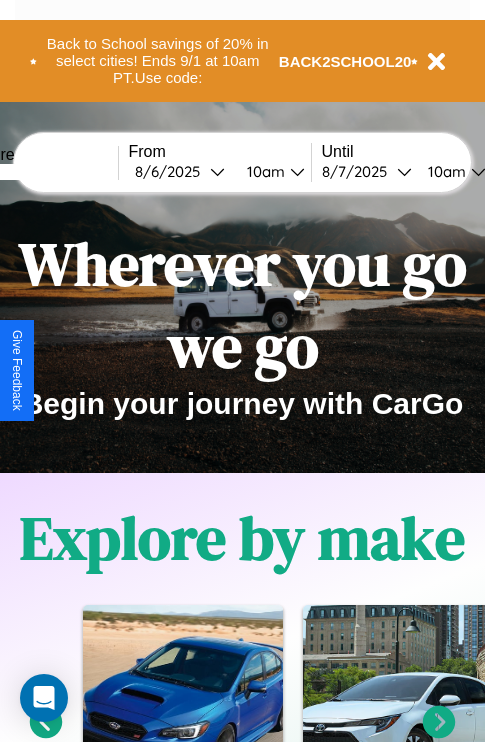 click at bounding box center (43, 172) 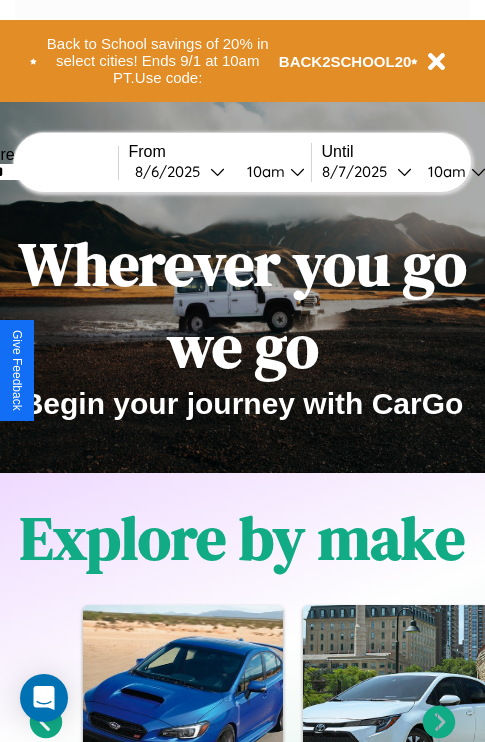 type on "******" 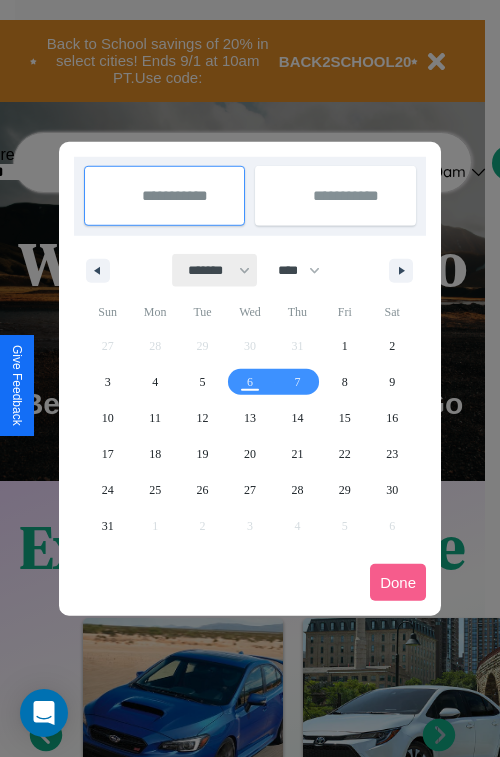 click on "******* ******** ***** ***** *** **** **** ****** ********* ******* ******** ********" at bounding box center (215, 270) 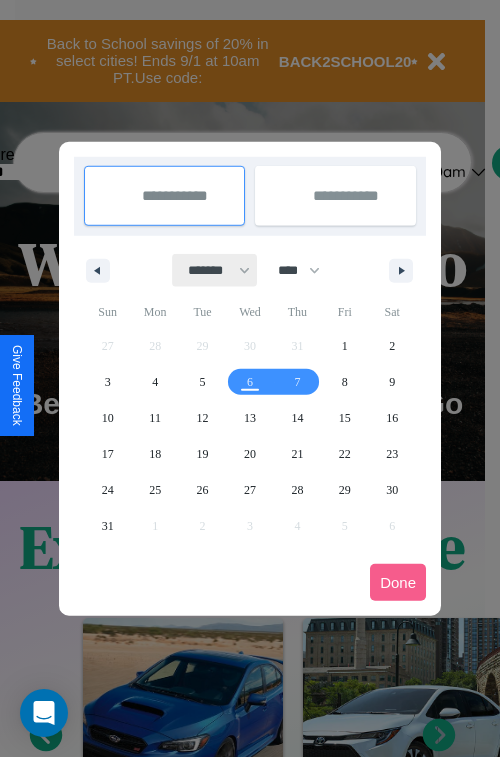 select on "*" 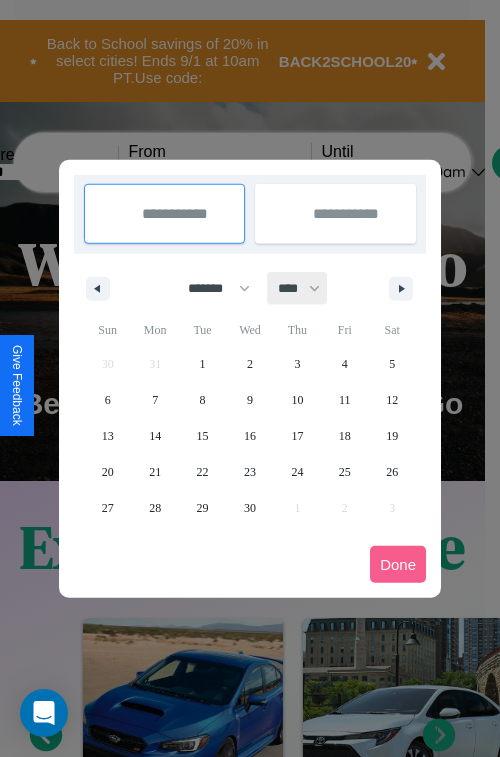 click on "**** **** **** **** **** **** **** **** **** **** **** **** **** **** **** **** **** **** **** **** **** **** **** **** **** **** **** **** **** **** **** **** **** **** **** **** **** **** **** **** **** **** **** **** **** **** **** **** **** **** **** **** **** **** **** **** **** **** **** **** **** **** **** **** **** **** **** **** **** **** **** **** **** **** **** **** **** **** **** **** **** **** **** **** **** **** **** **** **** **** **** **** **** **** **** **** **** **** **** **** **** **** **** **** **** **** **** **** **** **** **** **** **** **** **** **** **** **** **** **** ****" at bounding box center [298, 288] 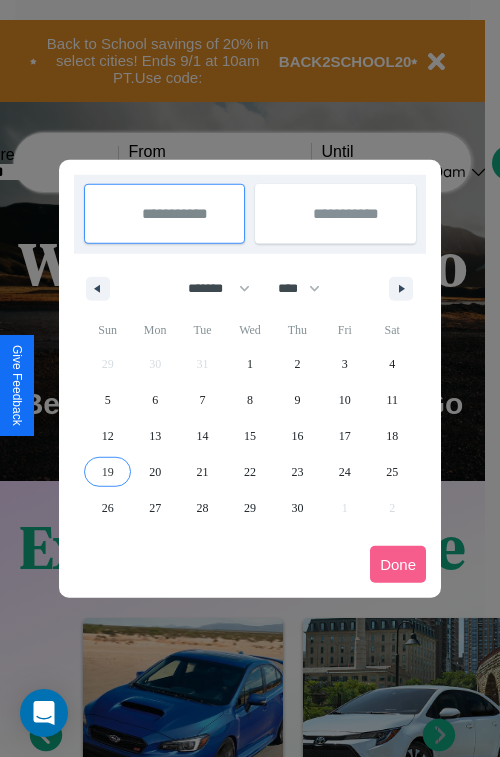 click on "19" at bounding box center [108, 472] 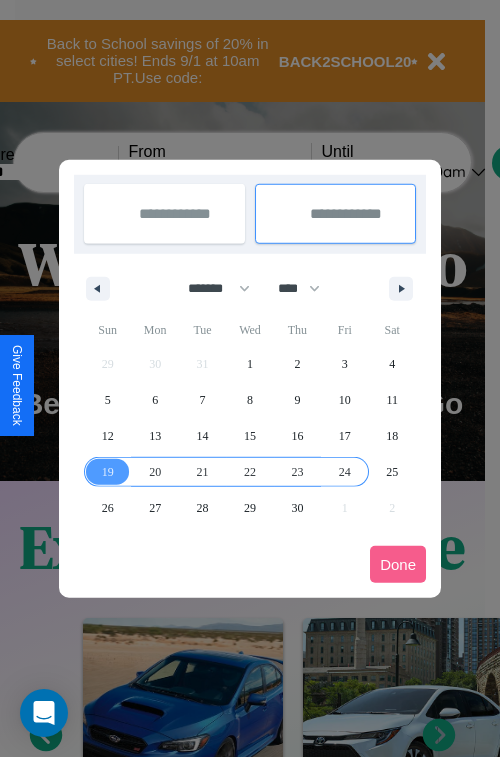 click on "24" at bounding box center (345, 472) 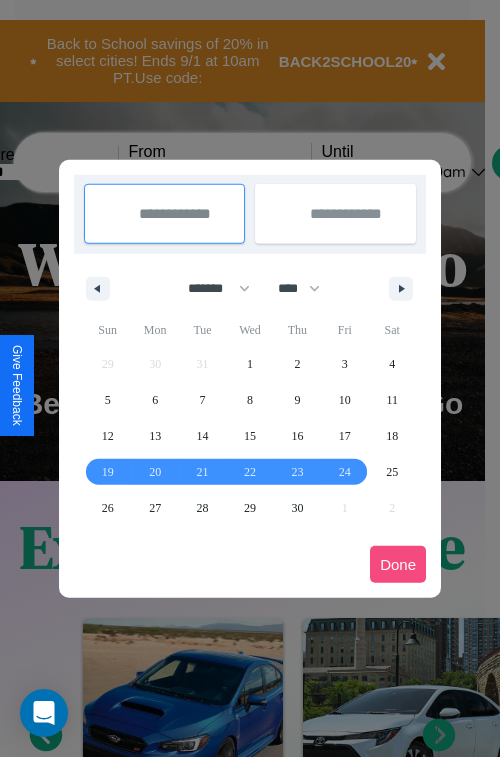 click on "Done" at bounding box center [398, 564] 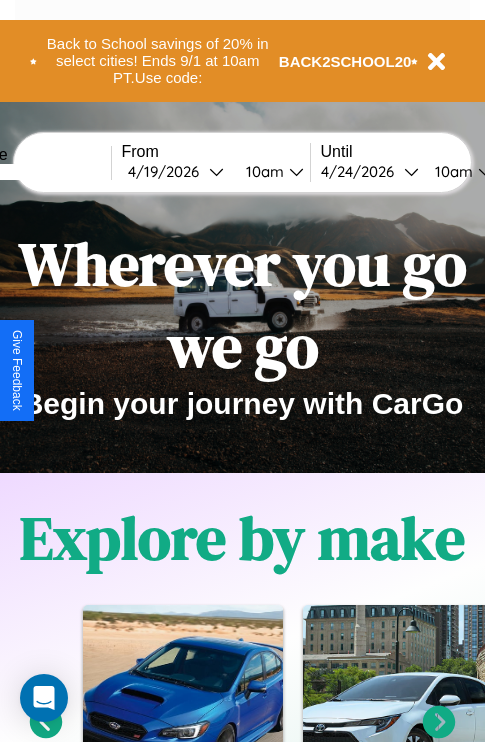 click on "10am" at bounding box center [262, 171] 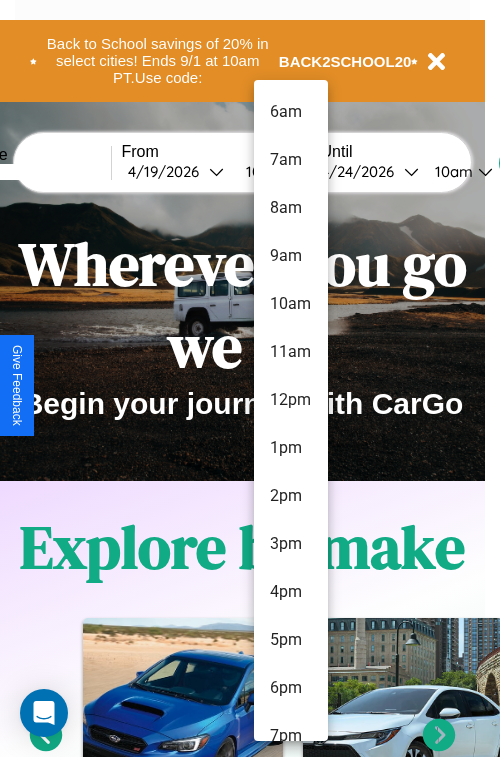 click on "4pm" at bounding box center (291, 592) 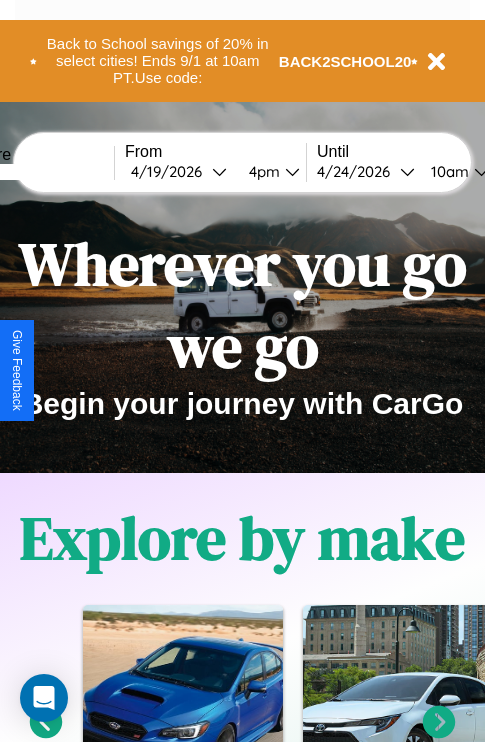 scroll, scrollTop: 0, scrollLeft: 72, axis: horizontal 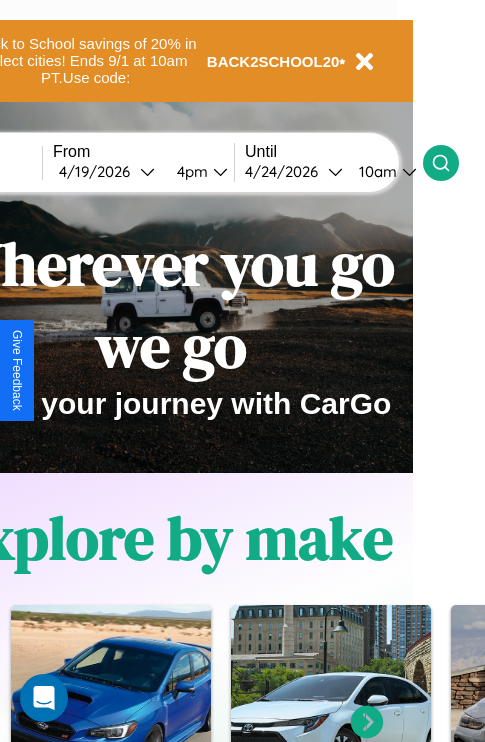 click 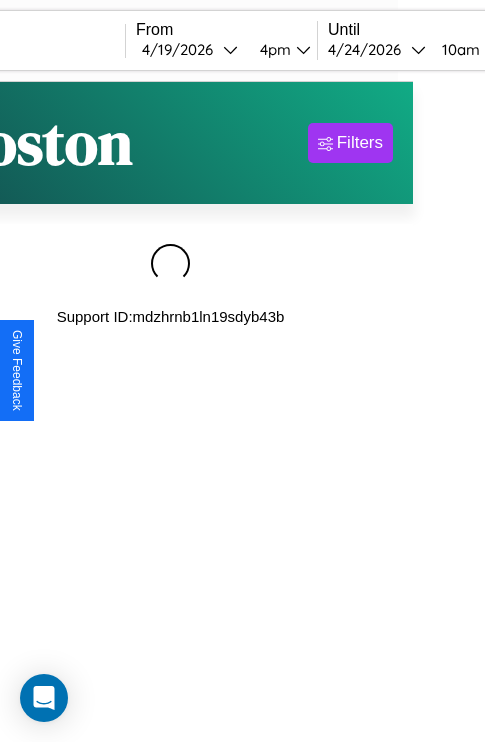 scroll, scrollTop: 0, scrollLeft: 0, axis: both 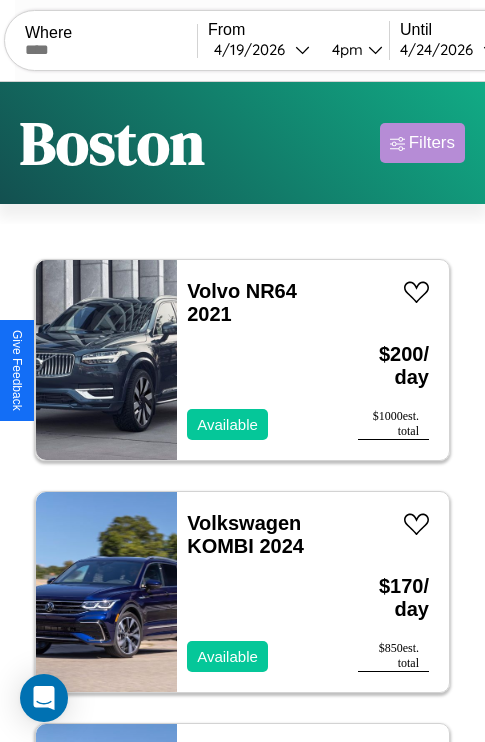 click on "Filters" at bounding box center (432, 143) 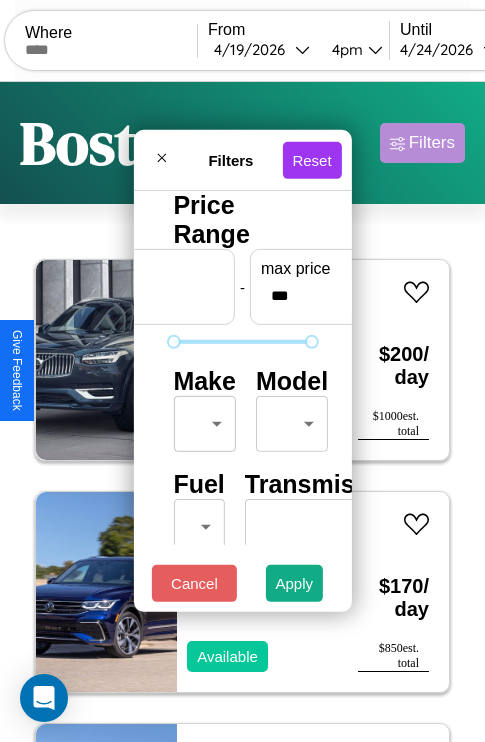 scroll, scrollTop: 162, scrollLeft: 0, axis: vertical 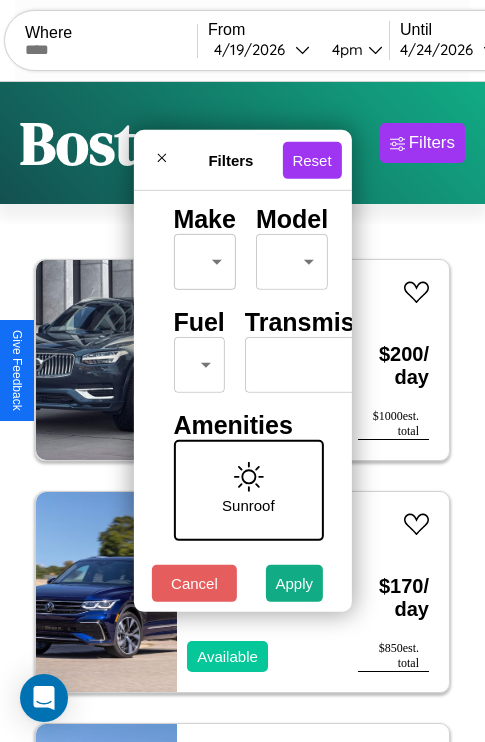 click on "CarGo Where From 4 / 19 / 2026 4pm Until 4 / 24 / 2026 10am Become a Host Login Sign Up Boston Filters 123  cars in this area These cars can be picked up in this city. Volvo   NR64   2021 Available $ 200  / day $ 1000  est. total Volkswagen   KOMBI   2024 Available $ 170  / day $ 850  est. total Volkswagen   Golf R   2016 Available $ 60  / day $ 300  est. total Nissan   Rogue   2020 Available $ 150  / day $ 750  est. total Buick   Verano   2023 Available $ 170  / day $ 850  est. total Volkswagen   Beetle   2014 Available $ 120  / day $ 600  est. total Ford   Milford Welding & Manufacturing Inc.   2023 Available $ 100  / day $ 500  est. total GMC   Vandura   2021 Available $ 120  / day $ 600  est. total Volkswagen   Jetta GLI   2014 Available $ 100  / day $ 500  est. total Jaguar   XK   2016 Unavailable $ 90  / day $ 450  est. total Hyundai   Hyundai Steel Industries, Inc.   2024 Available $ 50  / day $ 250  est. total Volkswagen   Corrado   2019 Available $ 40  / day $ 200  est. total Mazda   CX-70   2016 $ $" at bounding box center (242, 412) 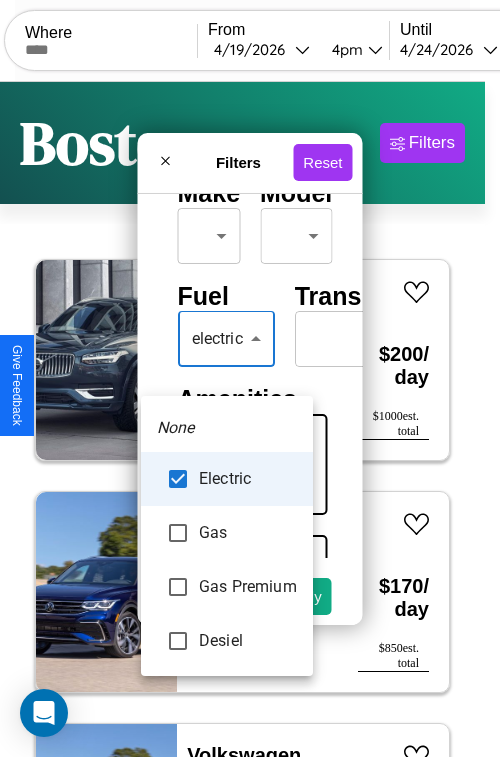 type on "********" 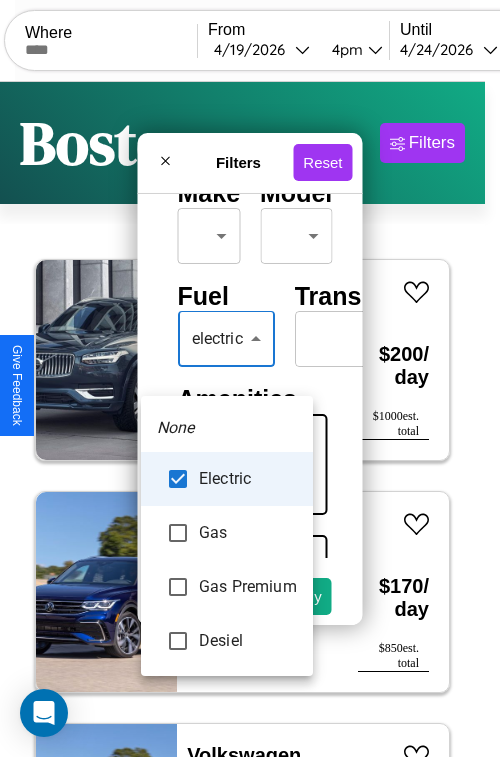click at bounding box center [250, 378] 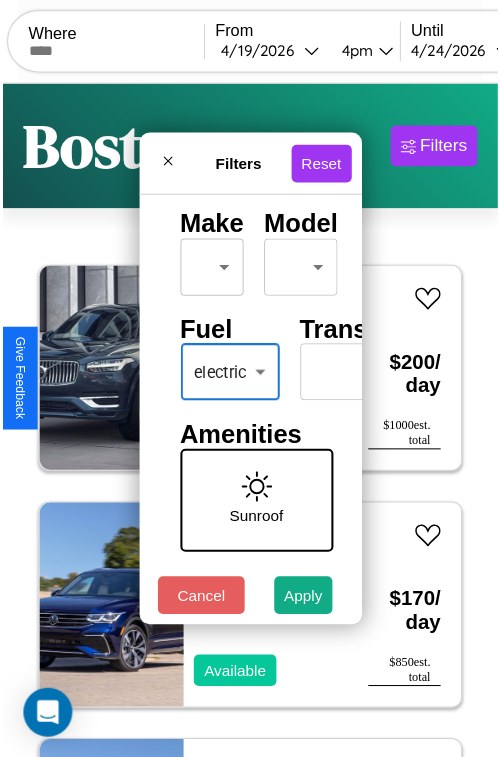 scroll, scrollTop: 59, scrollLeft: 0, axis: vertical 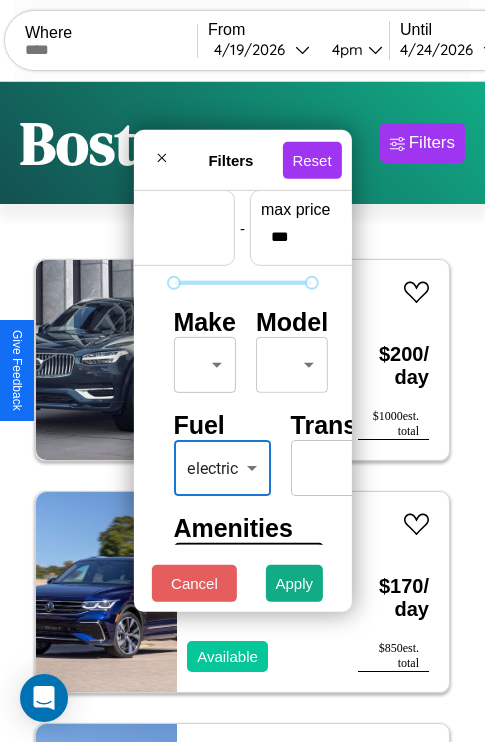click on "CarGo Where From 4 / 19 / 2026 4pm Until 4 / 24 / 2026 10am Become a Host Login Sign Up Boston Filters 123  cars in this area These cars can be picked up in this city. Volvo   NR64   2021 Available $ 200  / day $ 1000  est. total Volkswagen   KOMBI   2024 Available $ 170  / day $ 850  est. total Volkswagen   Golf R   2016 Available $ 60  / day $ 300  est. total Nissan   Rogue   2020 Available $ 150  / day $ 750  est. total Buick   Verano   2023 Available $ 170  / day $ 850  est. total Volkswagen   Beetle   2014 Available $ 120  / day $ 600  est. total Ford   Milford Welding & Manufacturing Inc.   2023 Available $ 100  / day $ 500  est. total GMC   Vandura   2021 Available $ 120  / day $ 600  est. total Volkswagen   Jetta GLI   2014 Available $ 100  / day $ 500  est. total Jaguar   XK   2016 Unavailable $ 90  / day $ 450  est. total Hyundai   Hyundai Steel Industries, Inc.   2024 Available $ 50  / day $ 250  est. total Volkswagen   Corrado   2019 Available $ 40  / day $ 200  est. total Mazda   CX-70   2016 $ $" at bounding box center (242, 412) 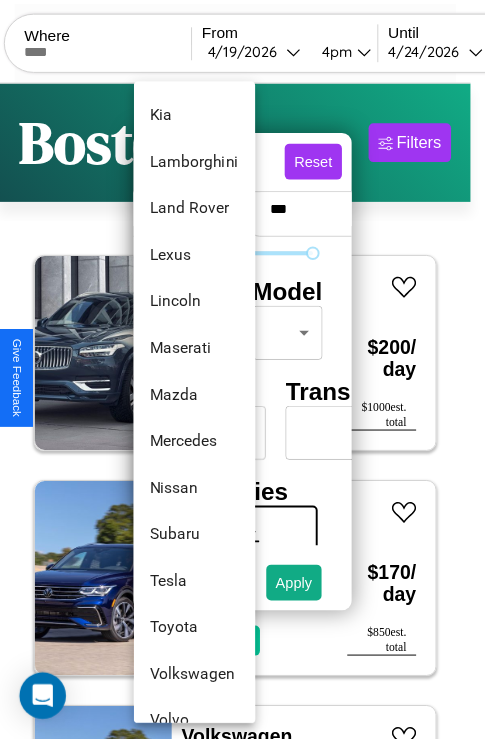 scroll, scrollTop: 1083, scrollLeft: 0, axis: vertical 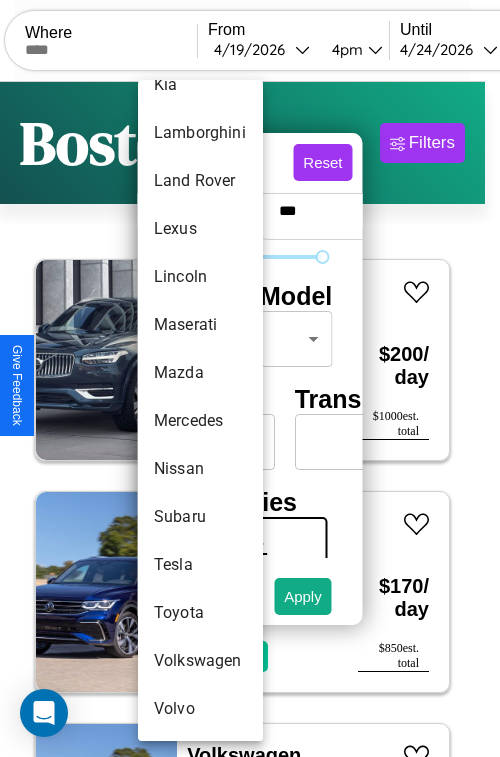 click on "Nissan" at bounding box center [200, 469] 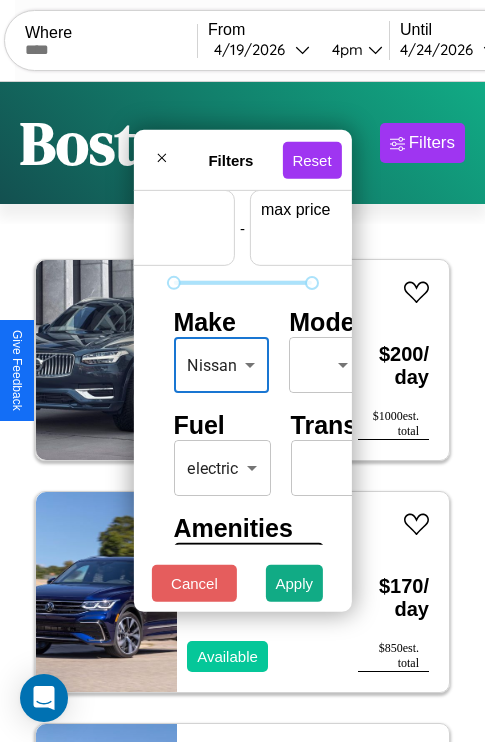 scroll, scrollTop: 59, scrollLeft: 124, axis: both 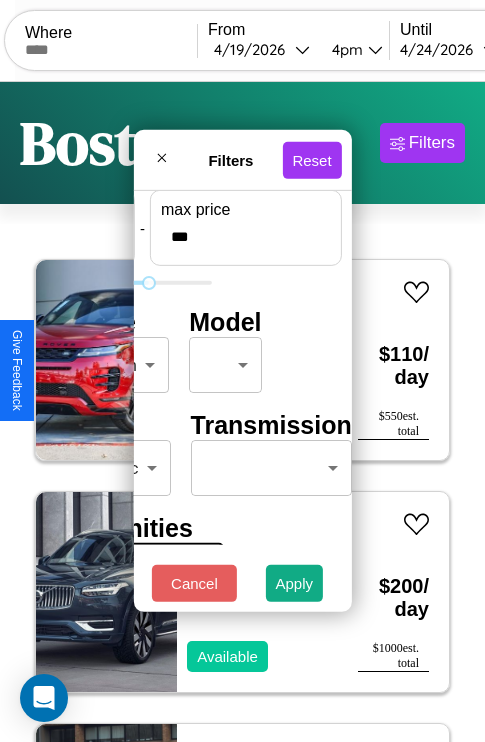 type on "***" 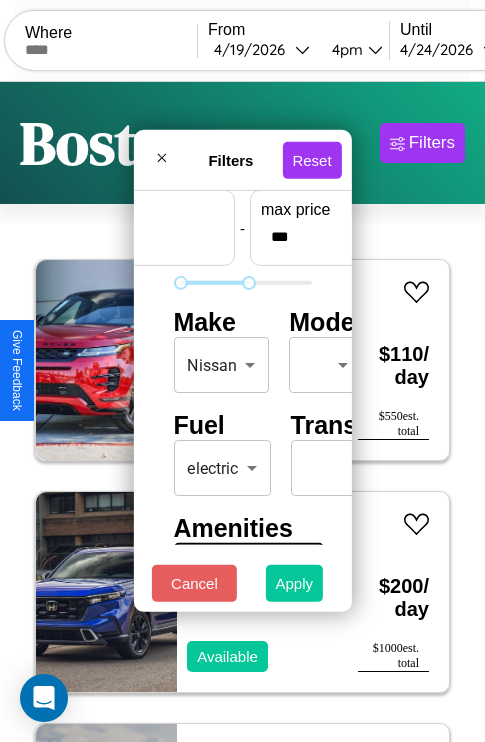 type on "**" 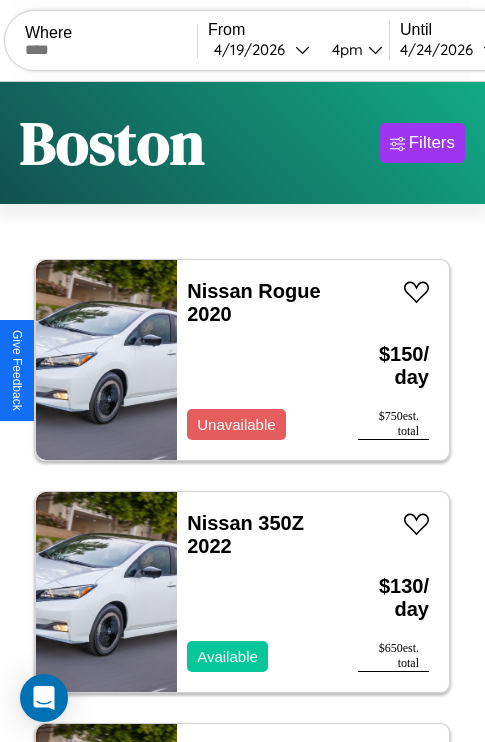 scroll, scrollTop: 79, scrollLeft: 0, axis: vertical 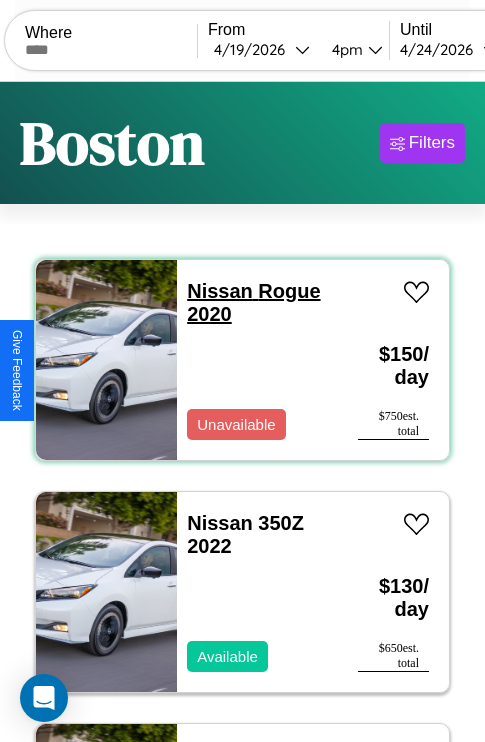 click on "Nissan   Rogue   2020" at bounding box center [253, 302] 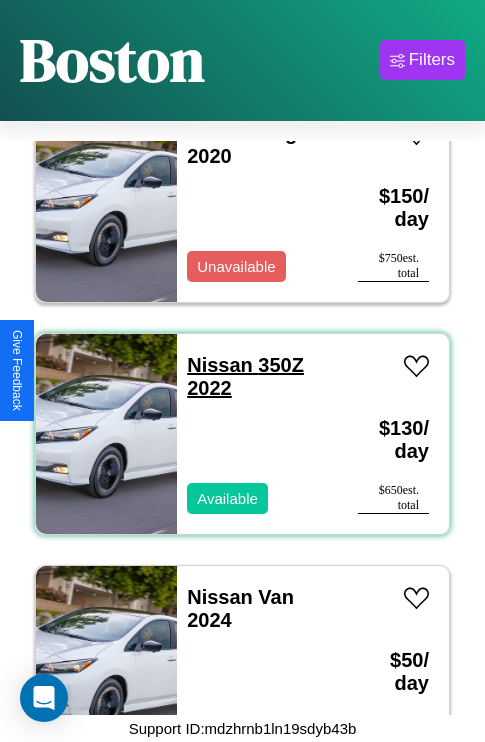 click on "Nissan   350Z   2022" at bounding box center (245, 376) 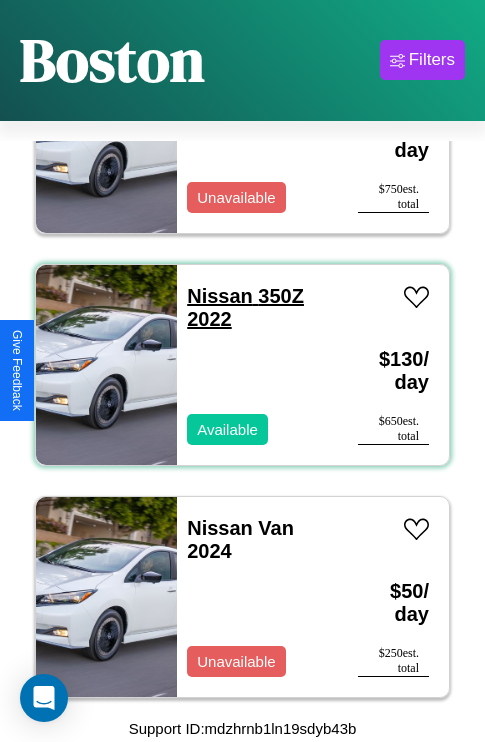 scroll, scrollTop: 150, scrollLeft: 0, axis: vertical 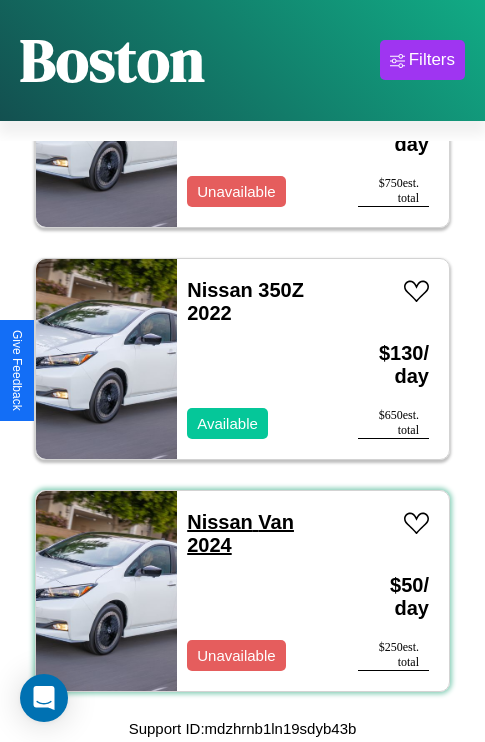 click on "Nissan   Van   2024" at bounding box center [240, 533] 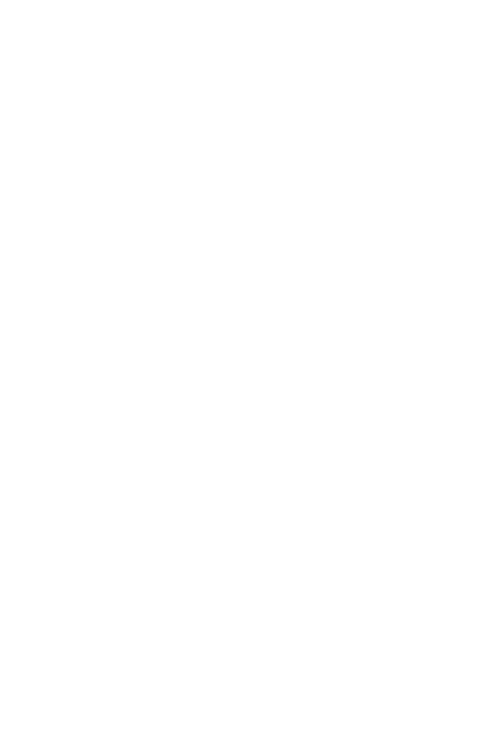 scroll, scrollTop: 0, scrollLeft: 0, axis: both 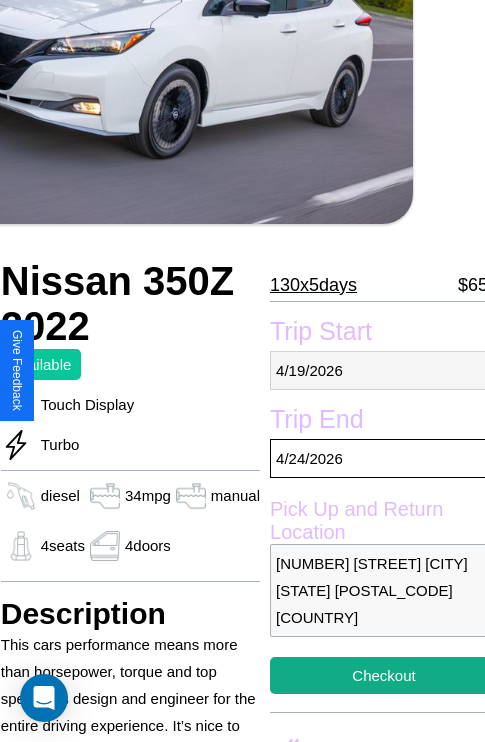 click on "[DATE]" at bounding box center [384, 370] 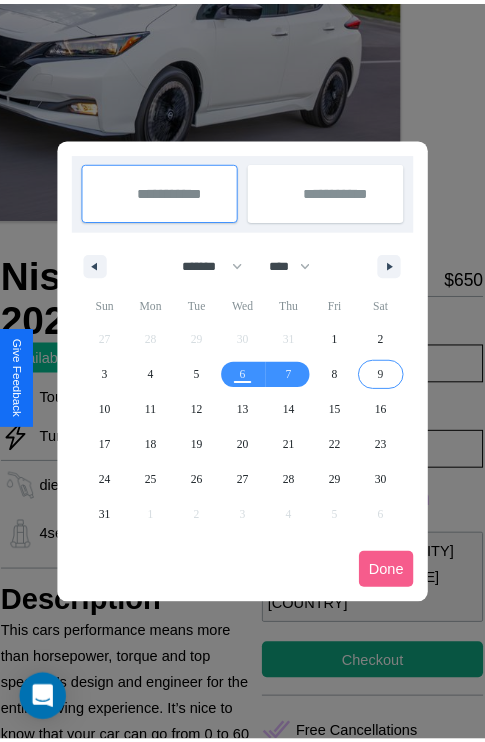 scroll, scrollTop: 0, scrollLeft: 72, axis: horizontal 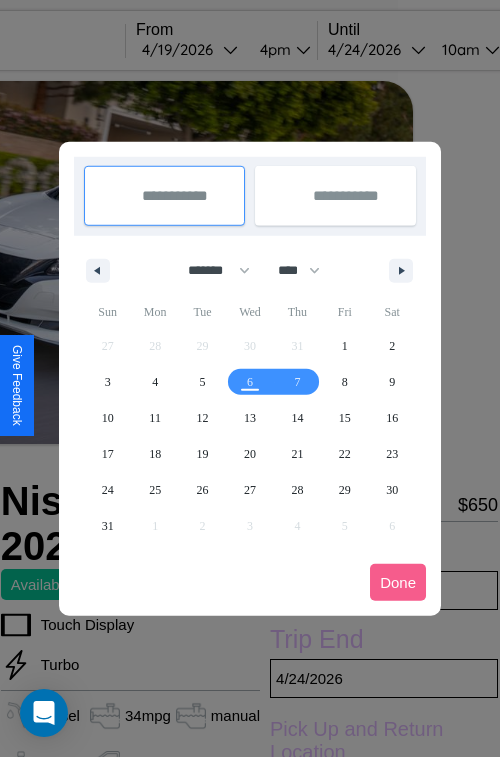 click at bounding box center [250, 378] 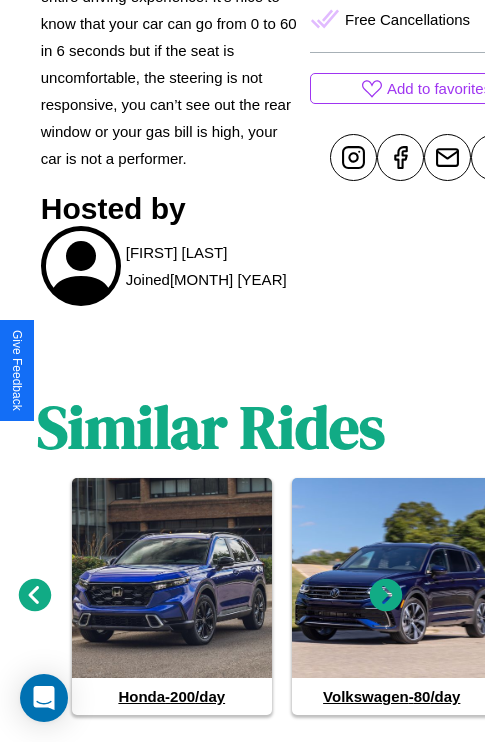 scroll, scrollTop: 989, scrollLeft: 30, axis: both 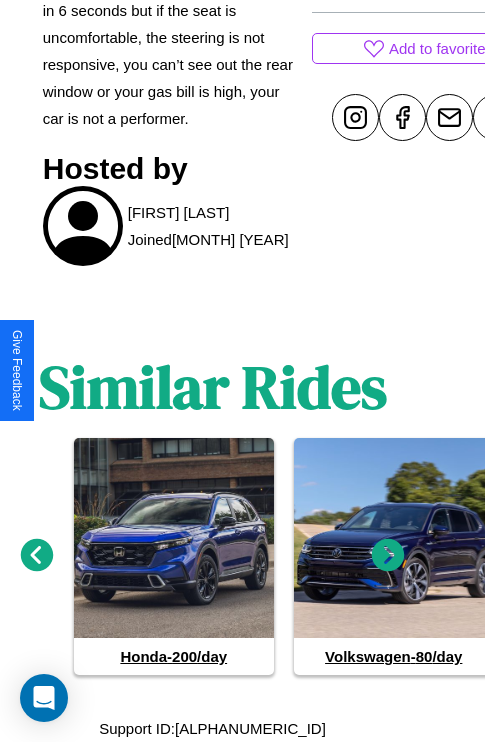 click 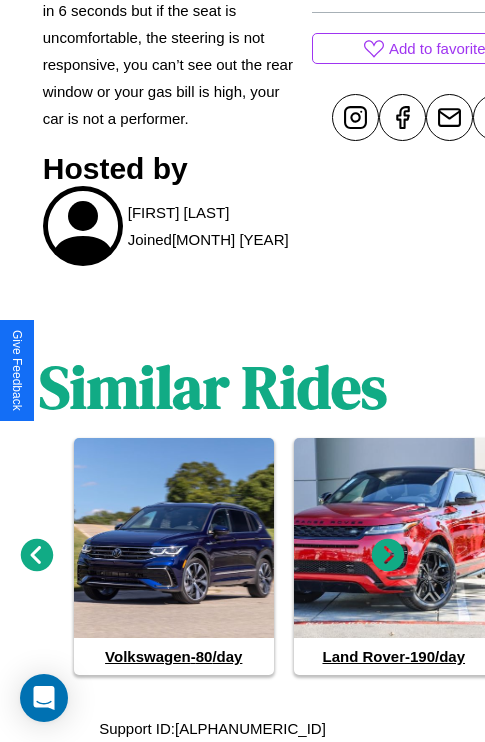 click 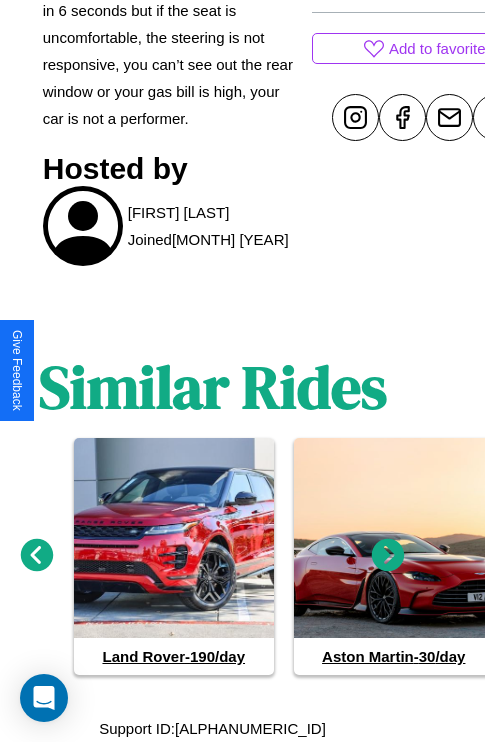 click 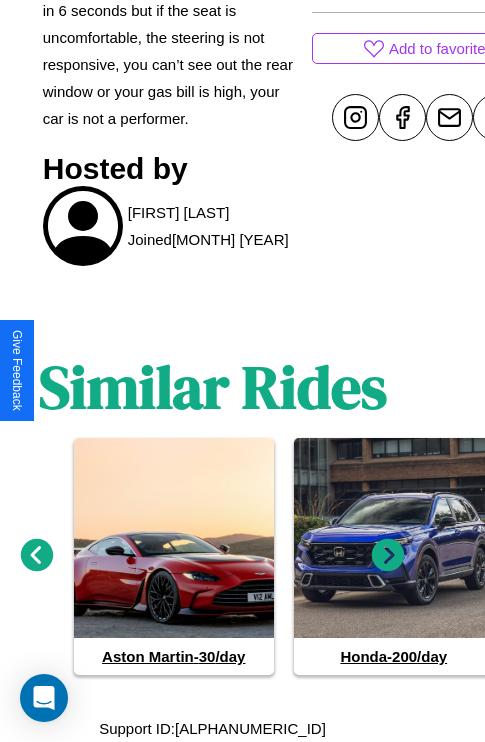 click 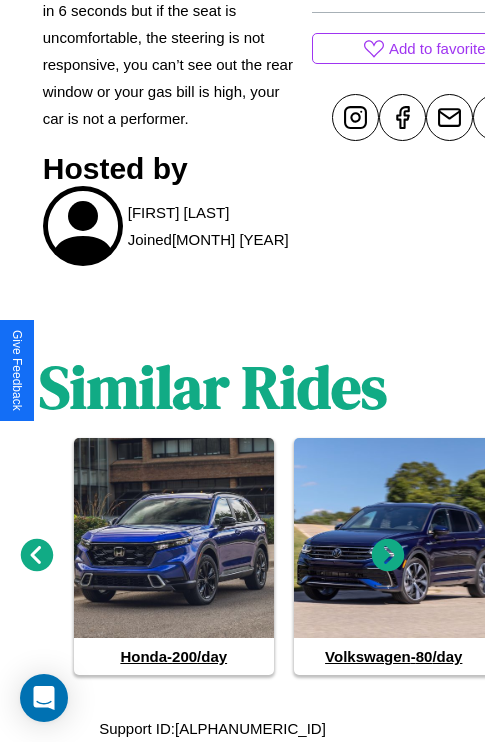 click 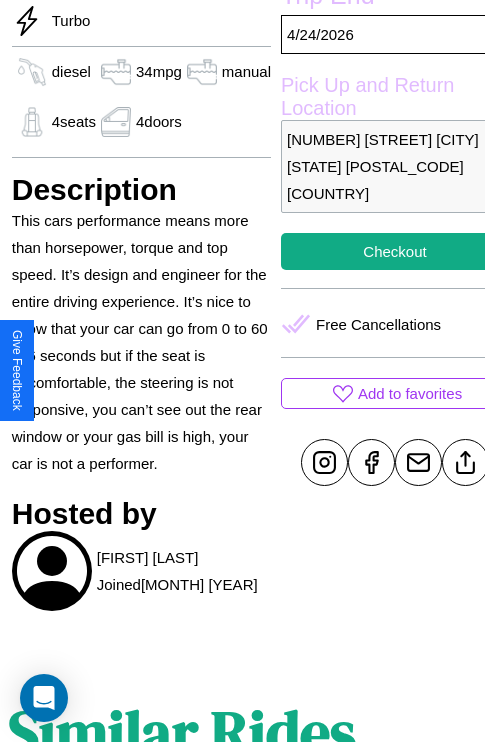 scroll, scrollTop: 525, scrollLeft: 72, axis: both 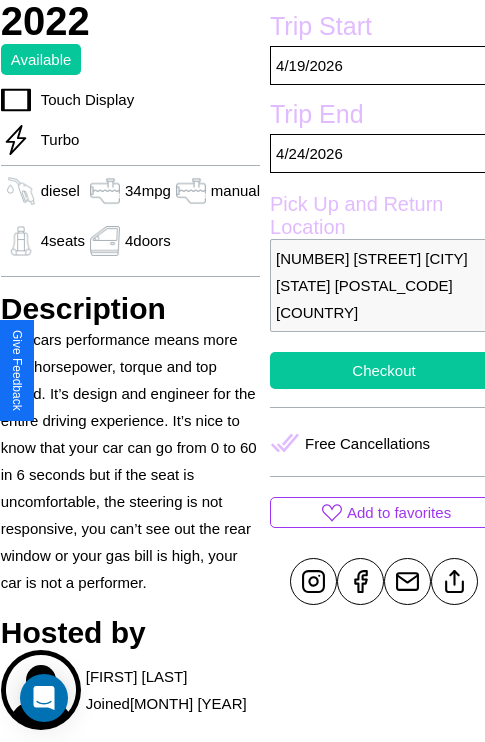 click on "Checkout" at bounding box center [384, 370] 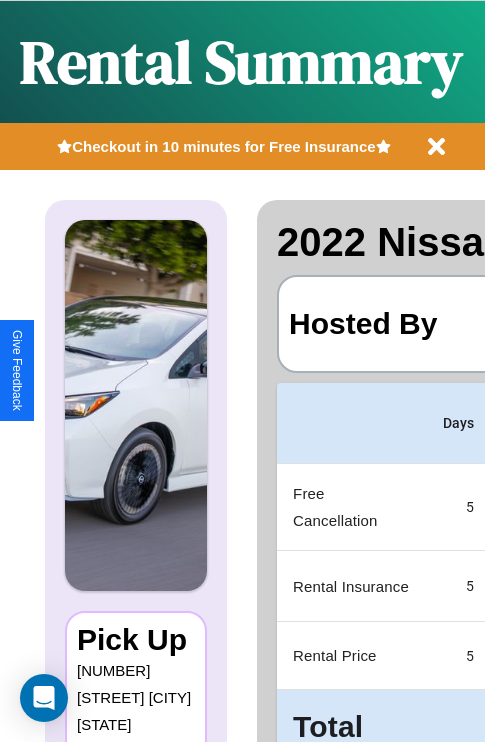 scroll, scrollTop: 0, scrollLeft: 408, axis: horizontal 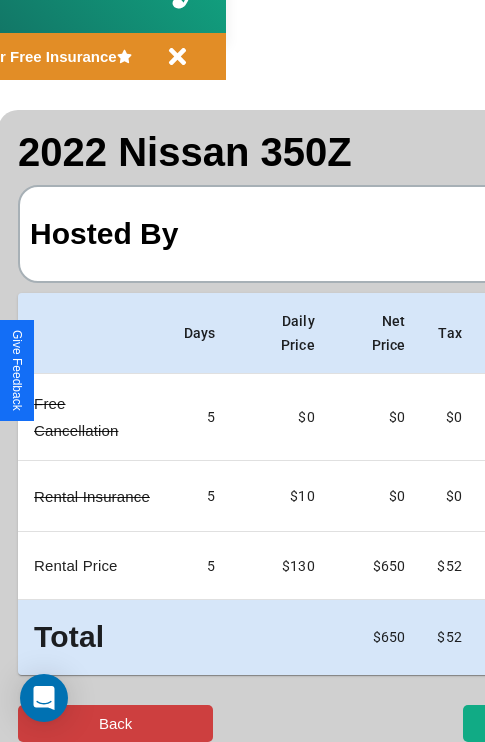 click on "Back" at bounding box center [115, 723] 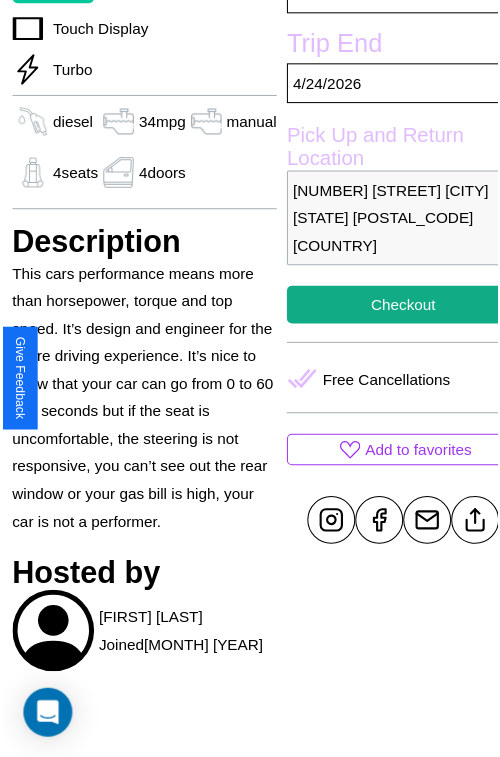 scroll, scrollTop: 667, scrollLeft: 72, axis: both 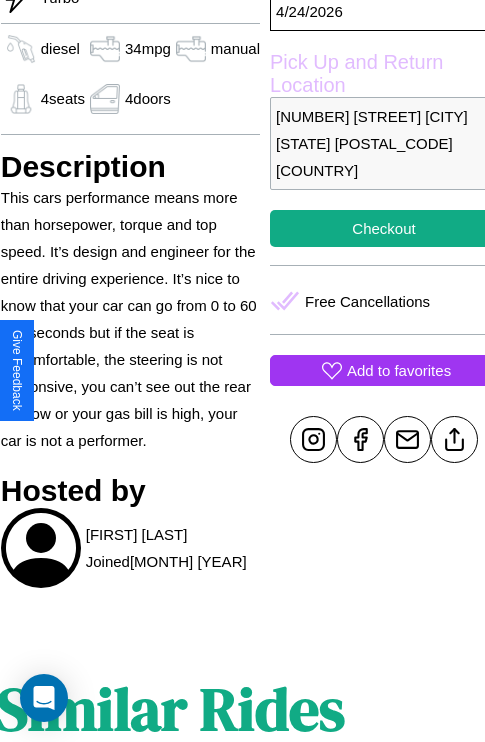 click on "Add to favorites" at bounding box center [399, 370] 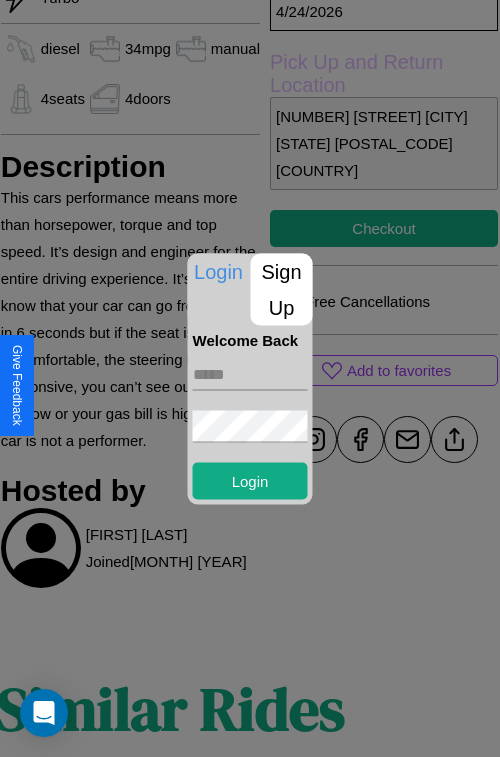 click on "Sign Up" at bounding box center (282, 289) 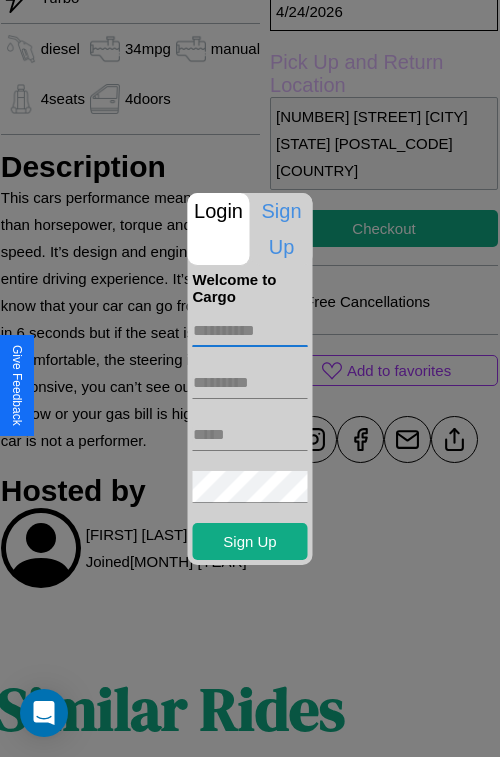 click at bounding box center (250, 331) 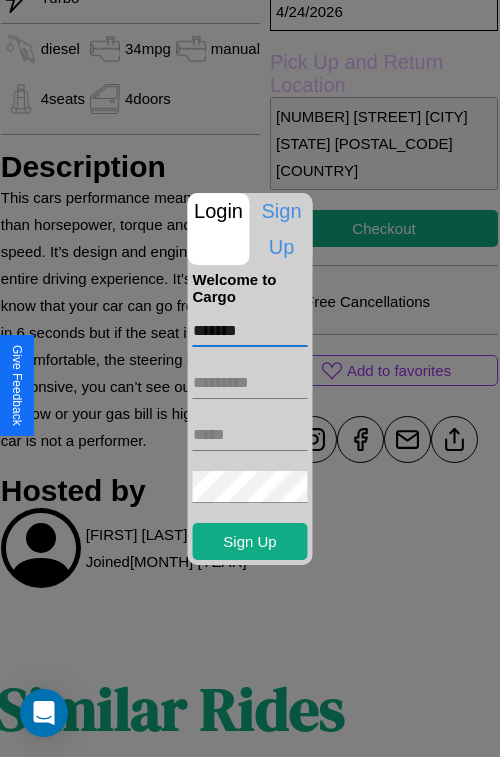 type on "*******" 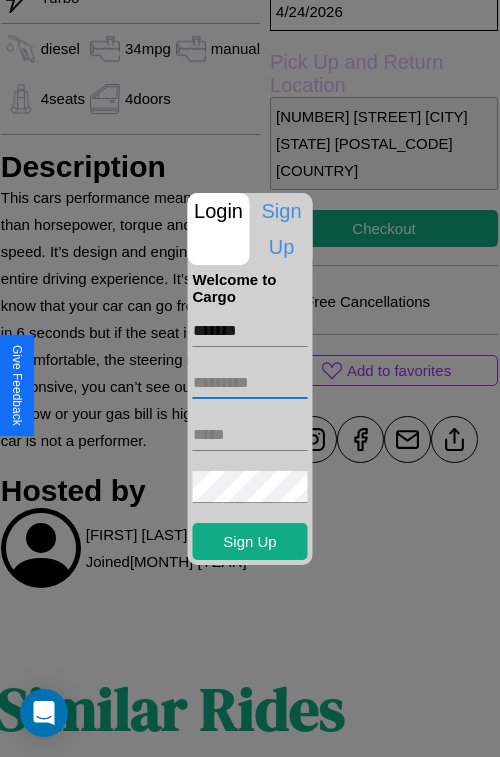 click at bounding box center (250, 383) 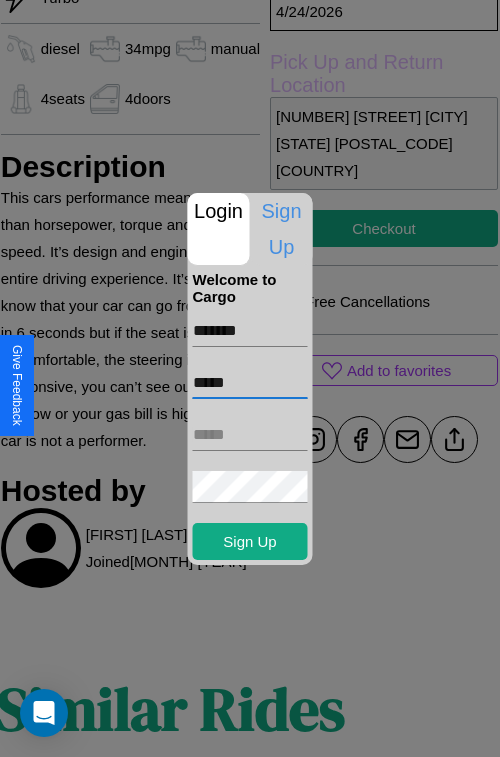 type on "*****" 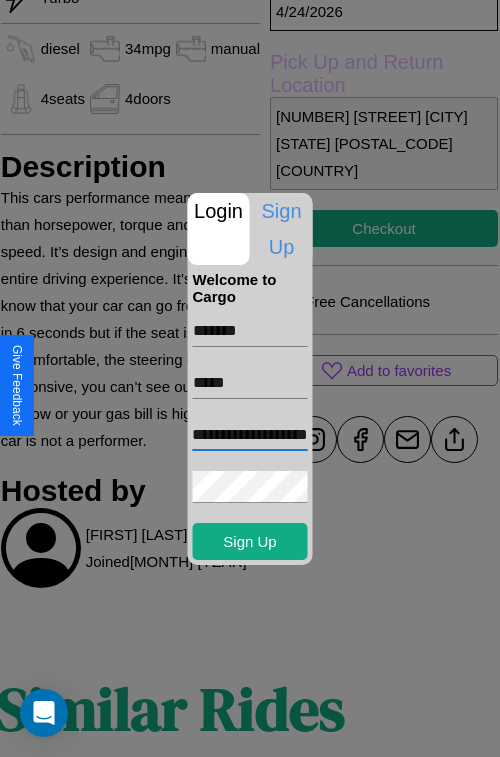 scroll, scrollTop: 0, scrollLeft: 61, axis: horizontal 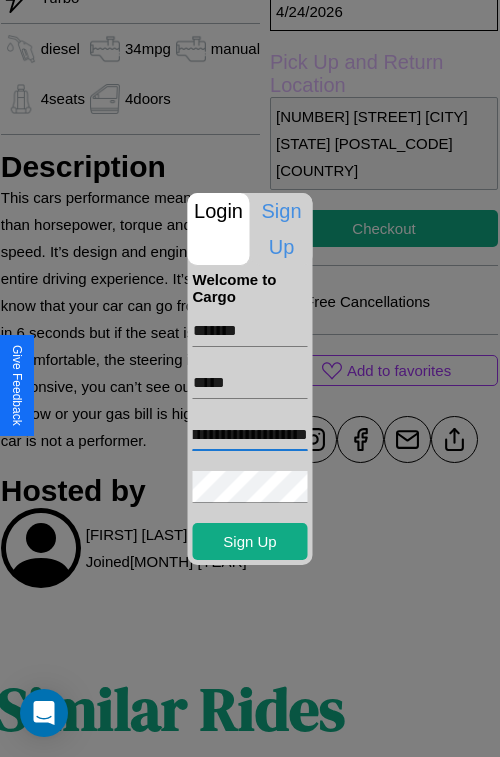 type on "**********" 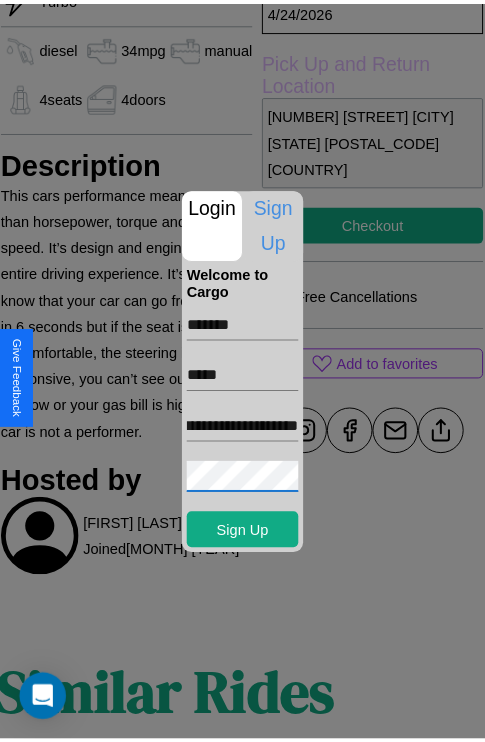 scroll, scrollTop: 0, scrollLeft: 0, axis: both 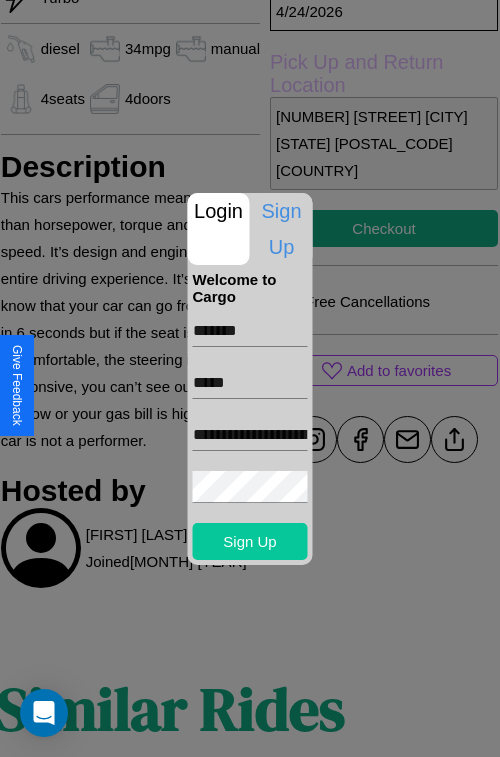 click on "Sign Up" at bounding box center (250, 541) 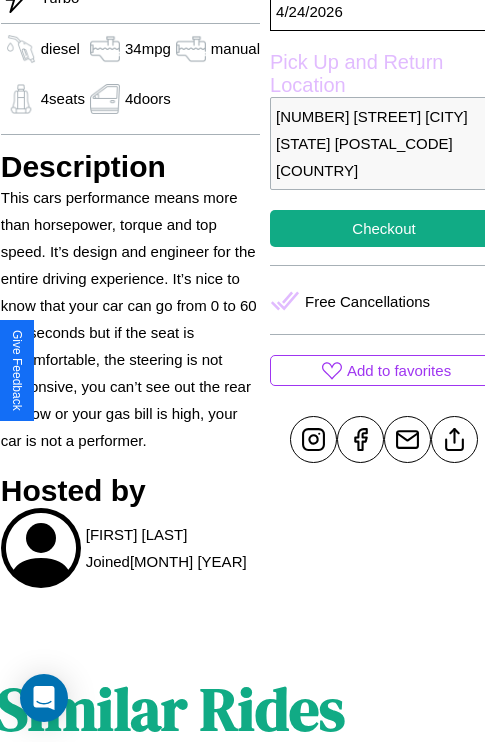 scroll, scrollTop: 667, scrollLeft: 72, axis: both 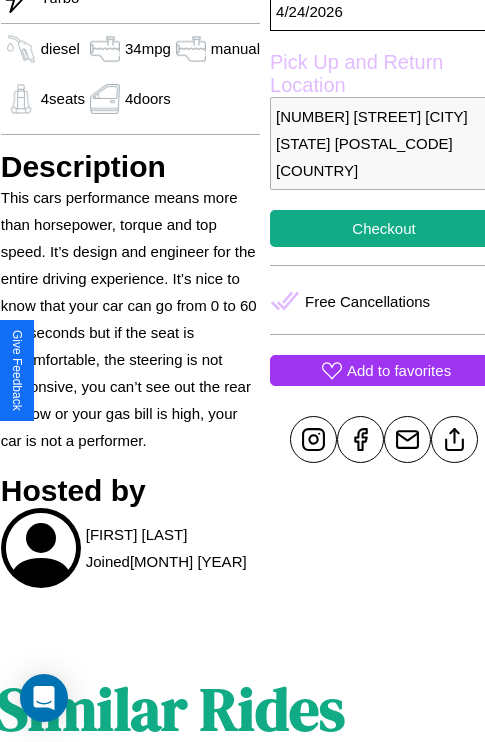 click on "Add to favorites" at bounding box center (399, 370) 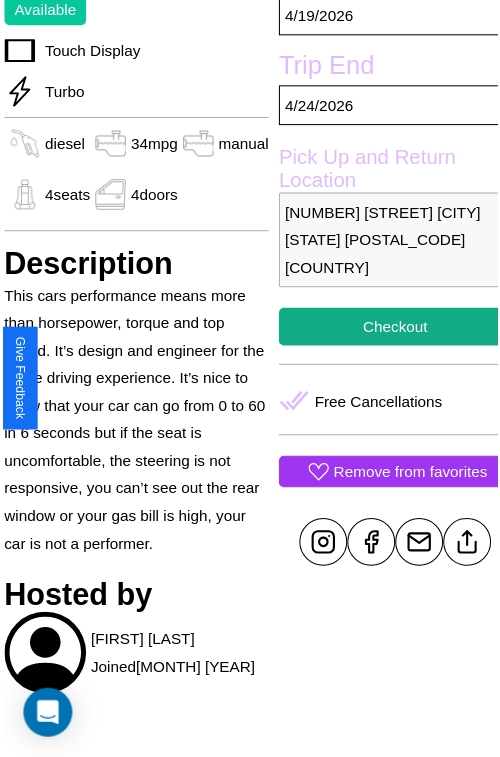 scroll, scrollTop: 525, scrollLeft: 72, axis: both 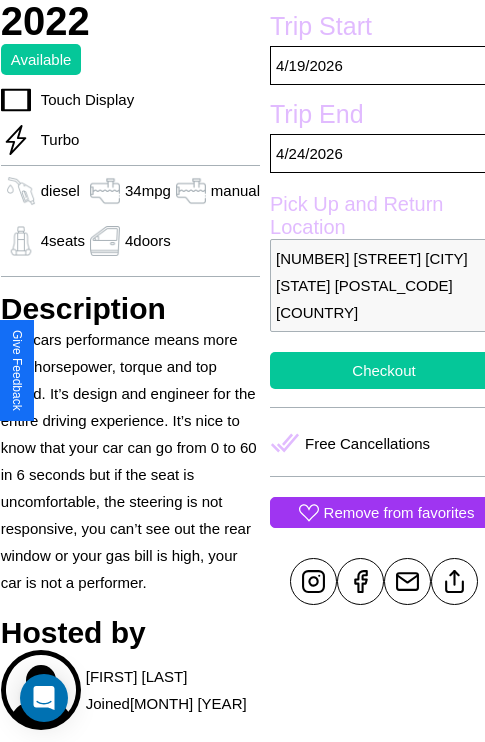 click on "Checkout" at bounding box center (384, 370) 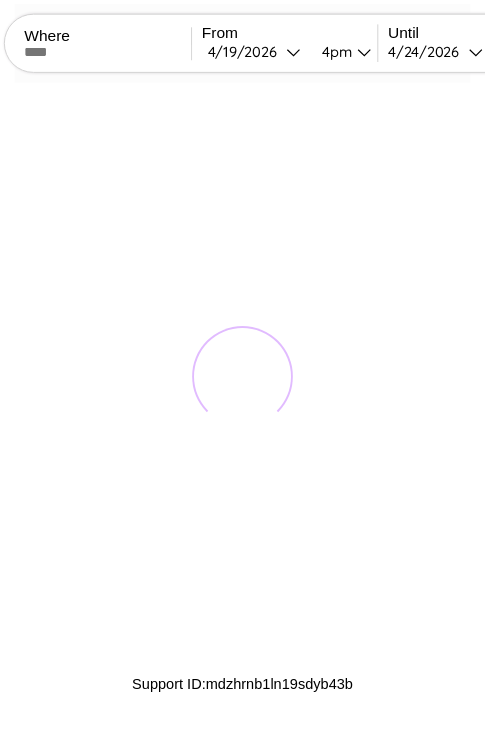 scroll, scrollTop: 0, scrollLeft: 0, axis: both 